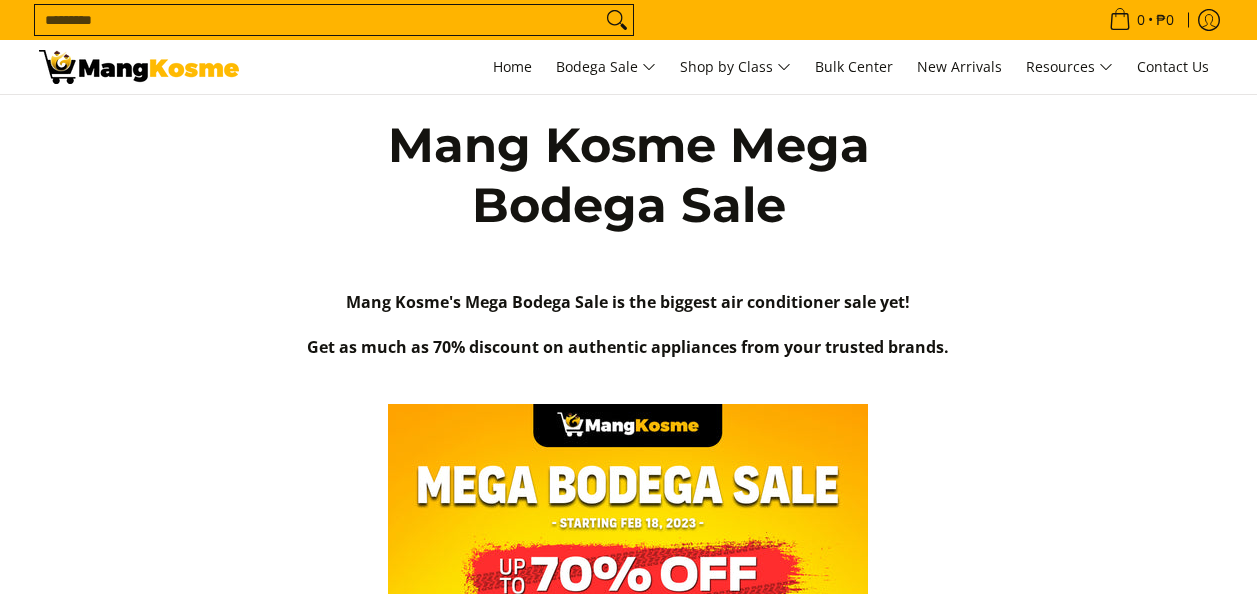 scroll, scrollTop: 0, scrollLeft: 0, axis: both 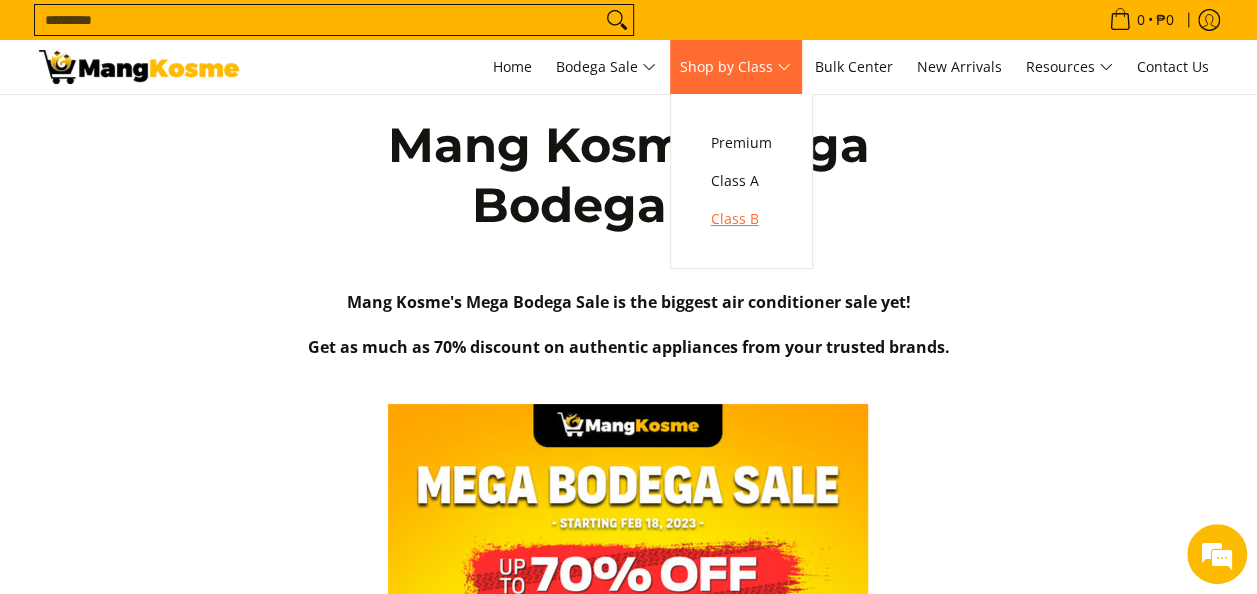 click on "Class B" at bounding box center [741, 219] 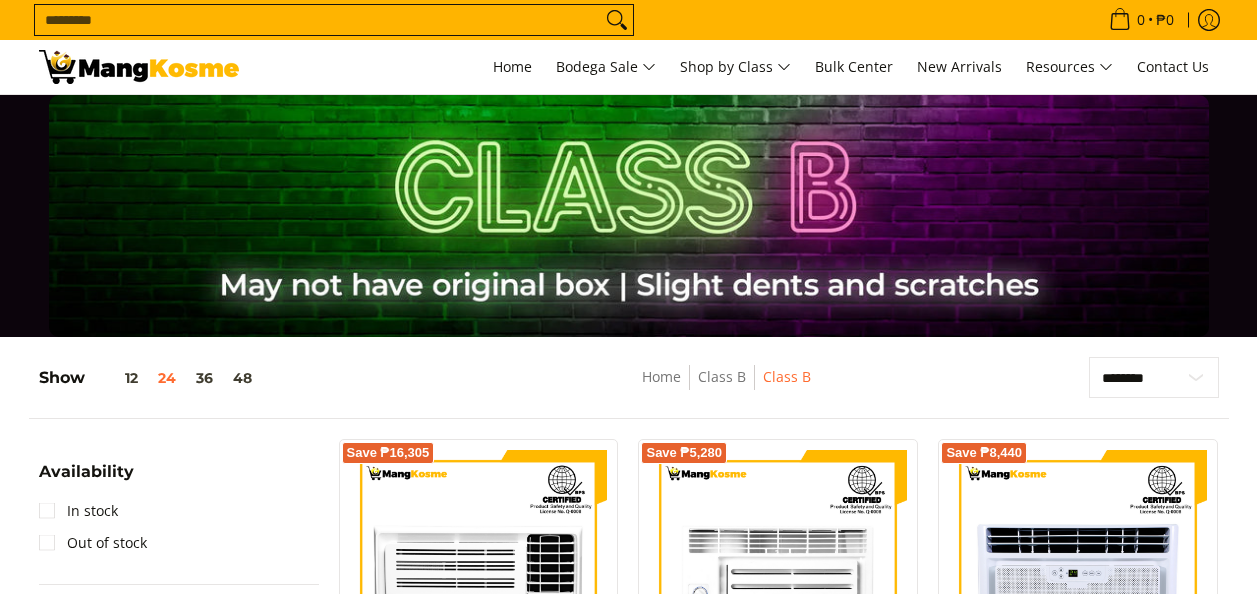 scroll, scrollTop: 0, scrollLeft: 0, axis: both 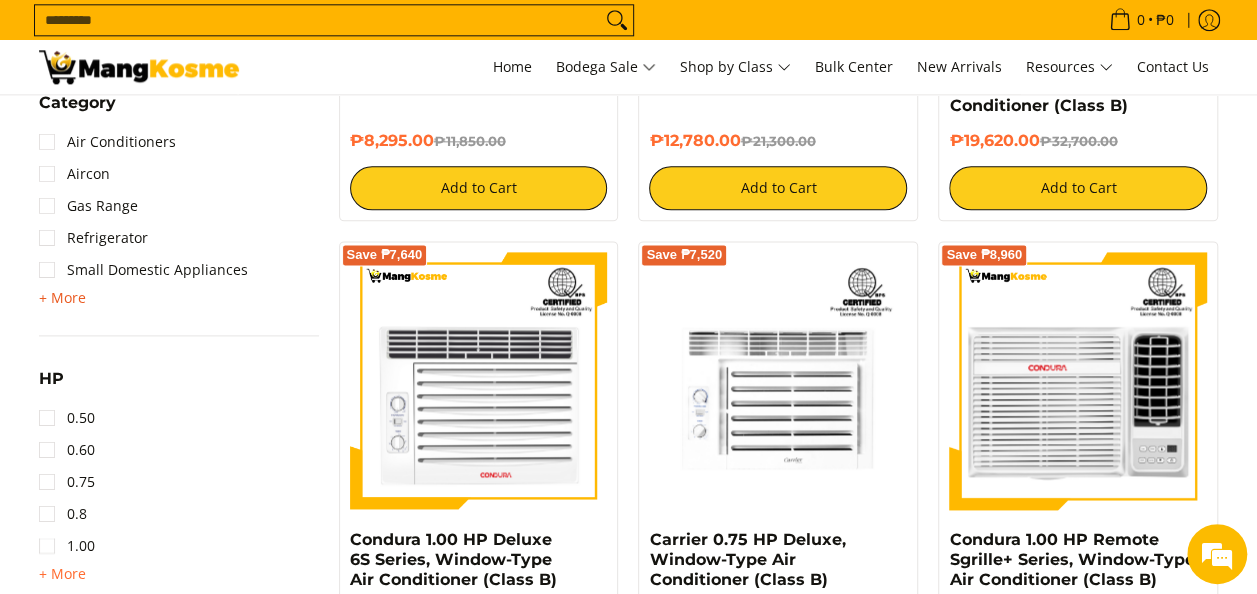 click on "+ More" at bounding box center (62, 298) 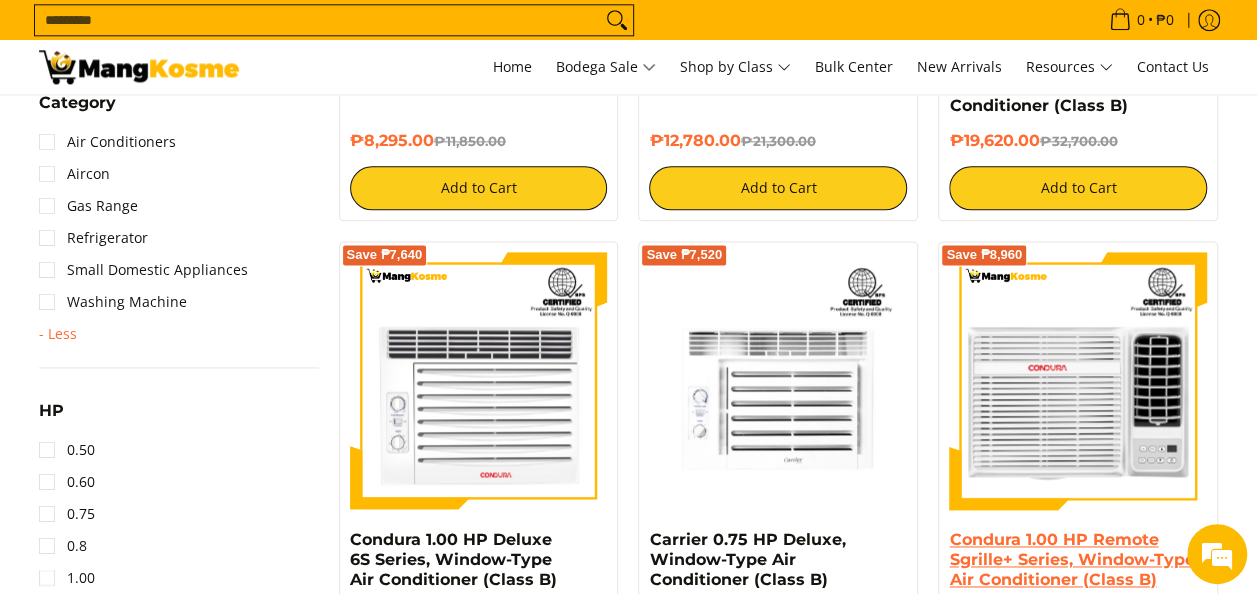 scroll, scrollTop: 0, scrollLeft: 0, axis: both 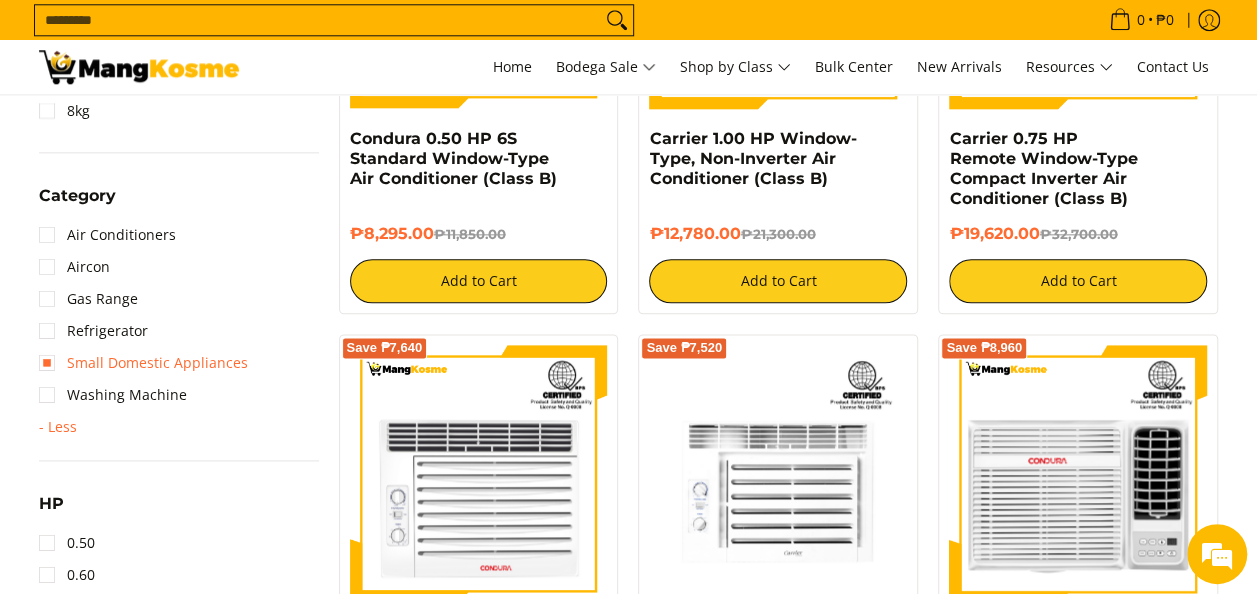 click on "Small Domestic Appliances" at bounding box center [143, 363] 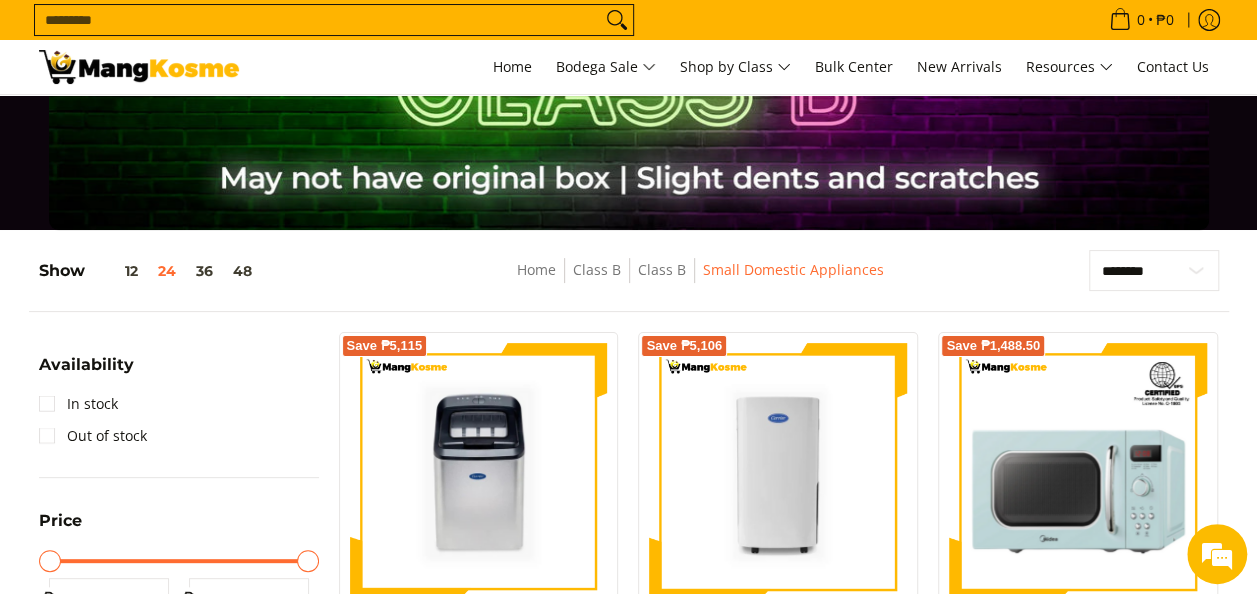 scroll, scrollTop: 27, scrollLeft: 0, axis: vertical 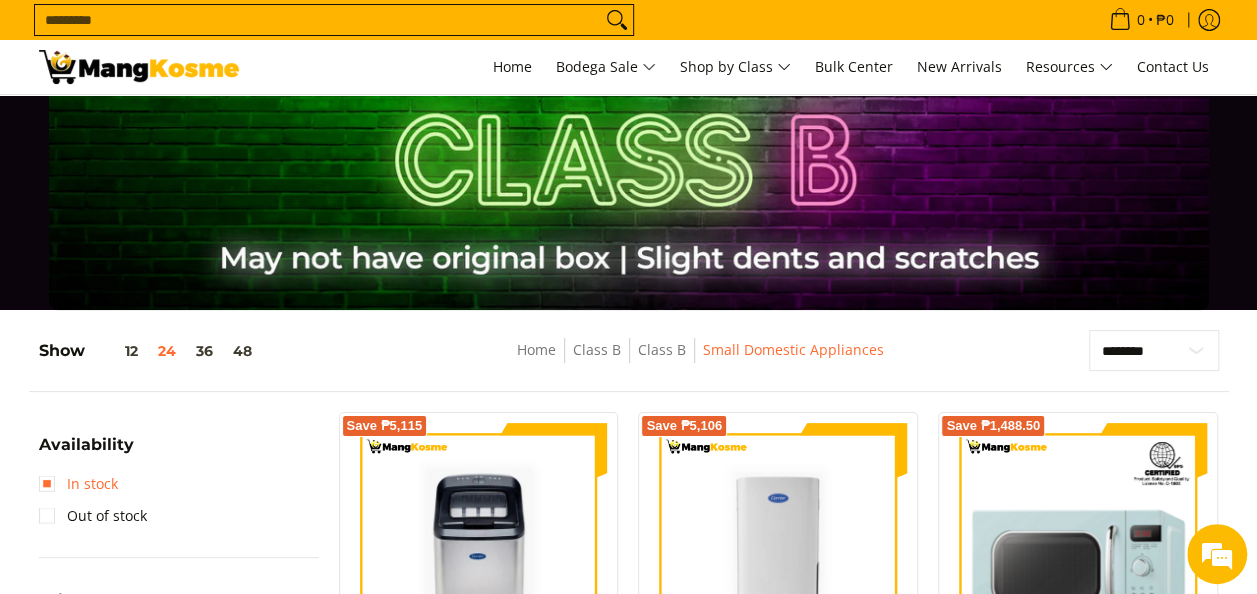 click on "In stock" at bounding box center (78, 484) 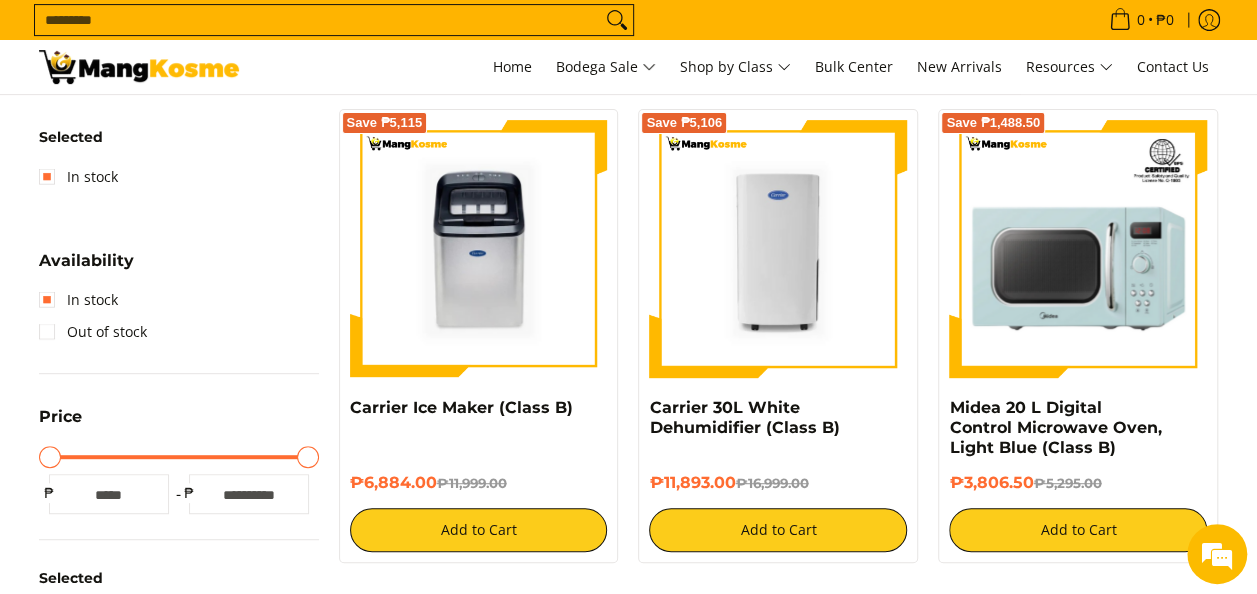 scroll, scrollTop: 314, scrollLeft: 0, axis: vertical 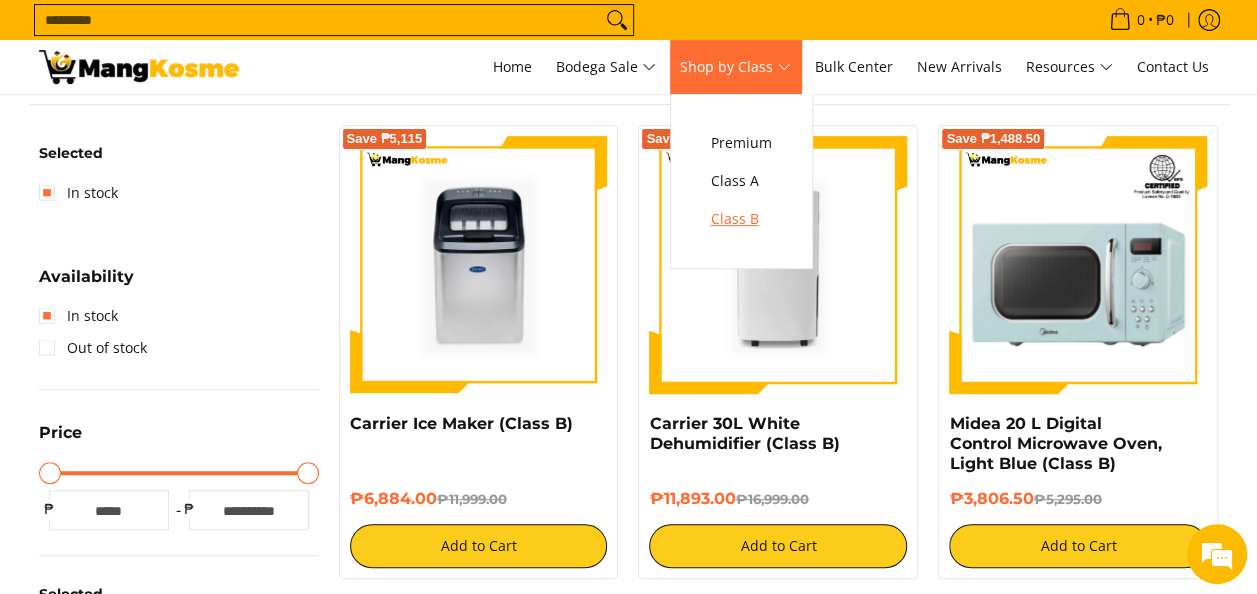 click on "Class B" at bounding box center (741, 219) 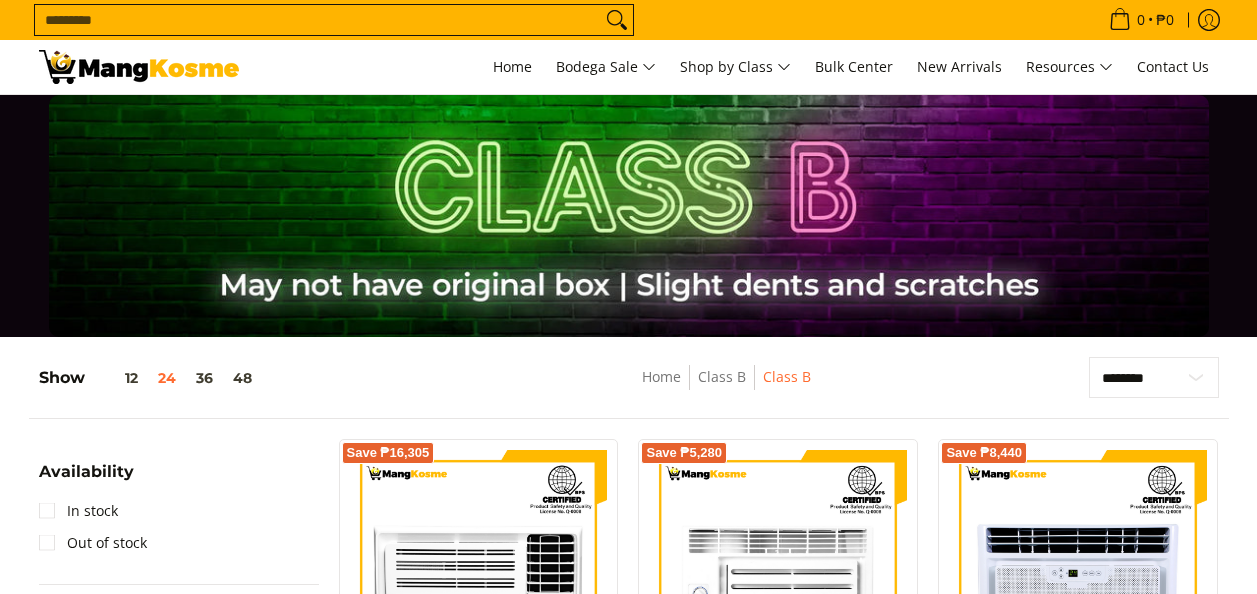 scroll, scrollTop: 0, scrollLeft: 0, axis: both 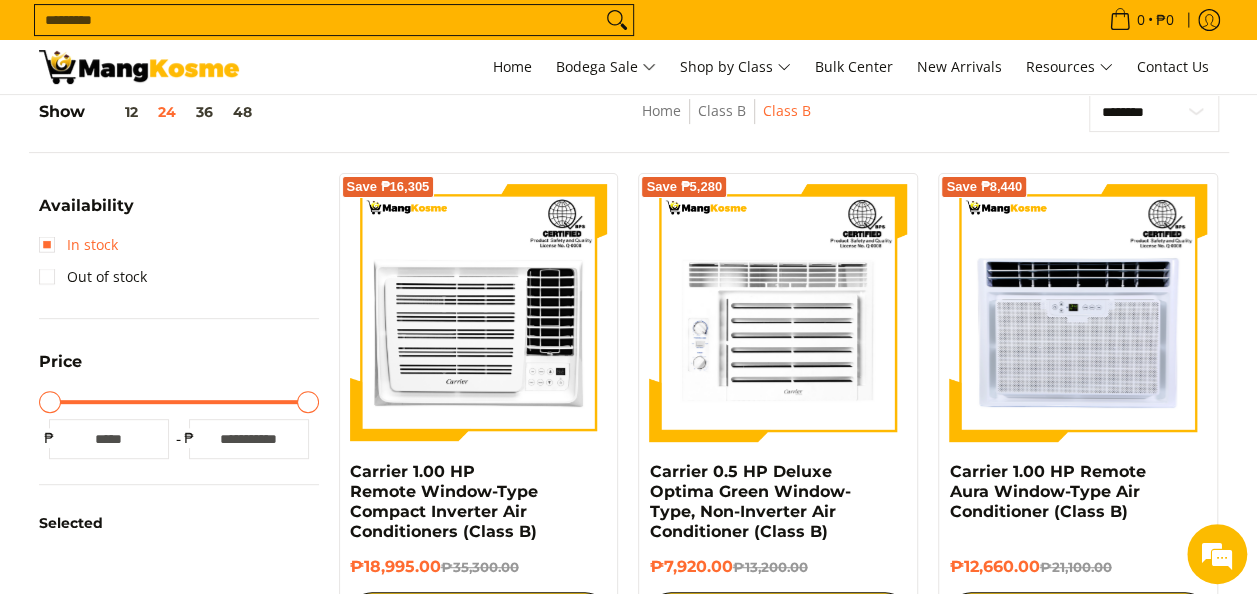 click on "In stock" at bounding box center (78, 245) 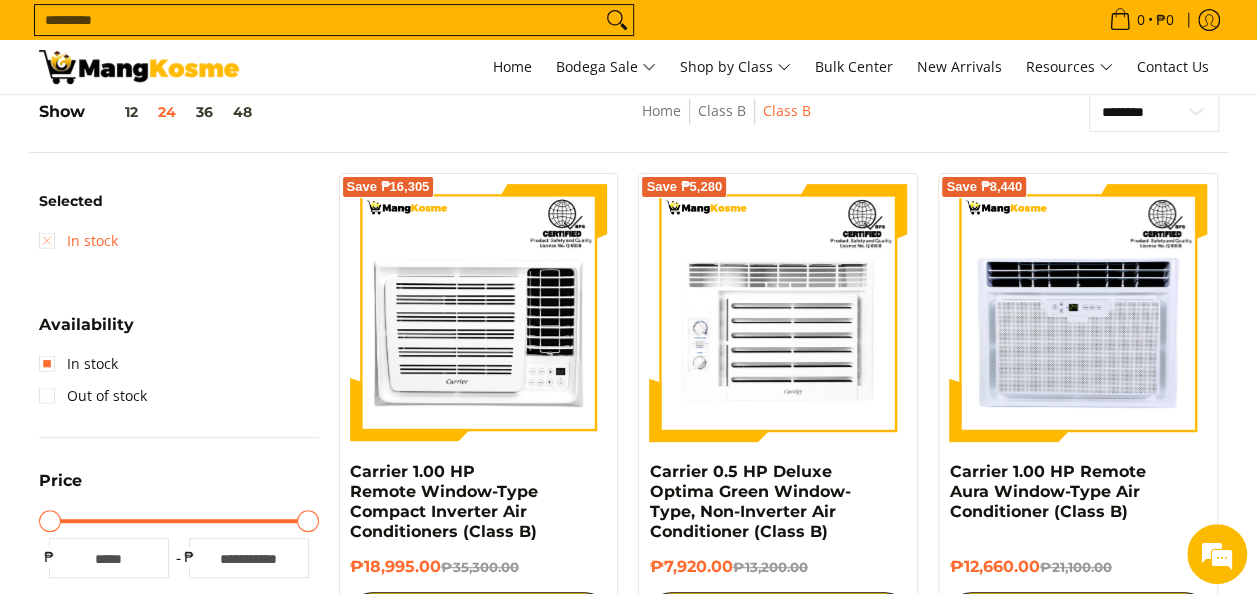 scroll, scrollTop: 261, scrollLeft: 0, axis: vertical 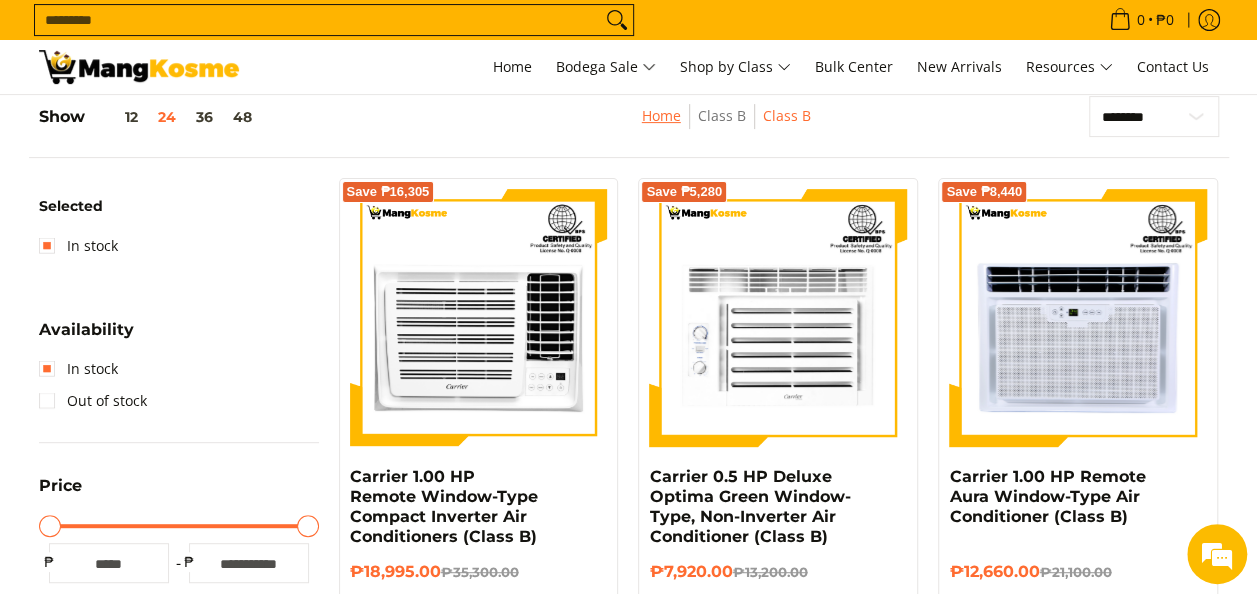 click on "Home" at bounding box center (661, 115) 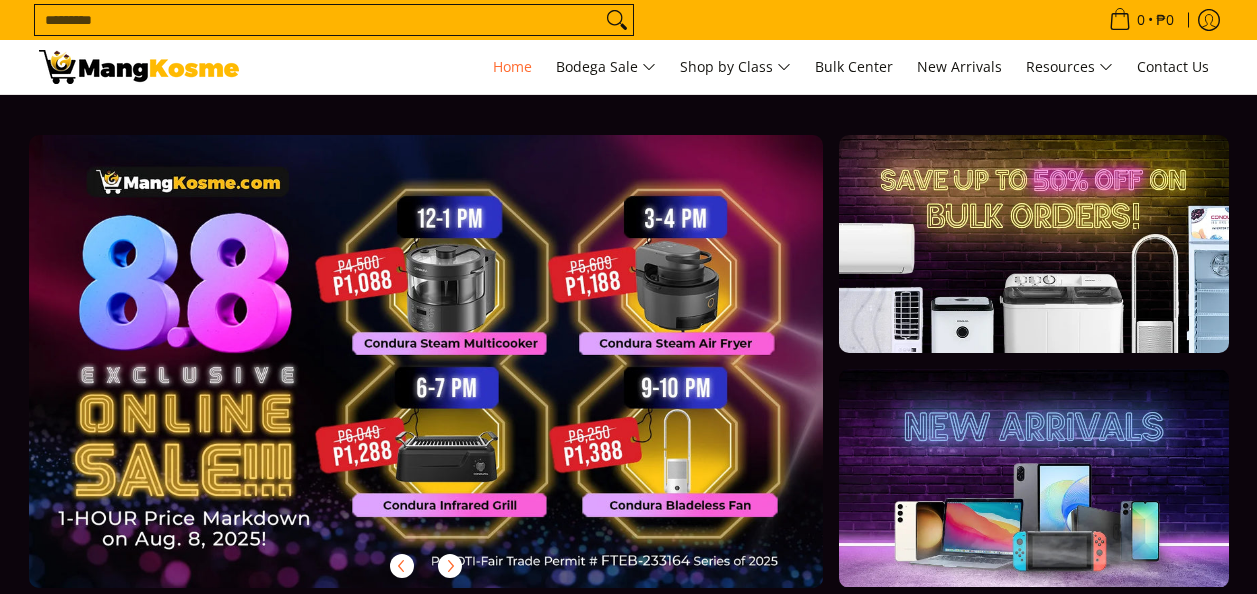 scroll, scrollTop: 0, scrollLeft: 0, axis: both 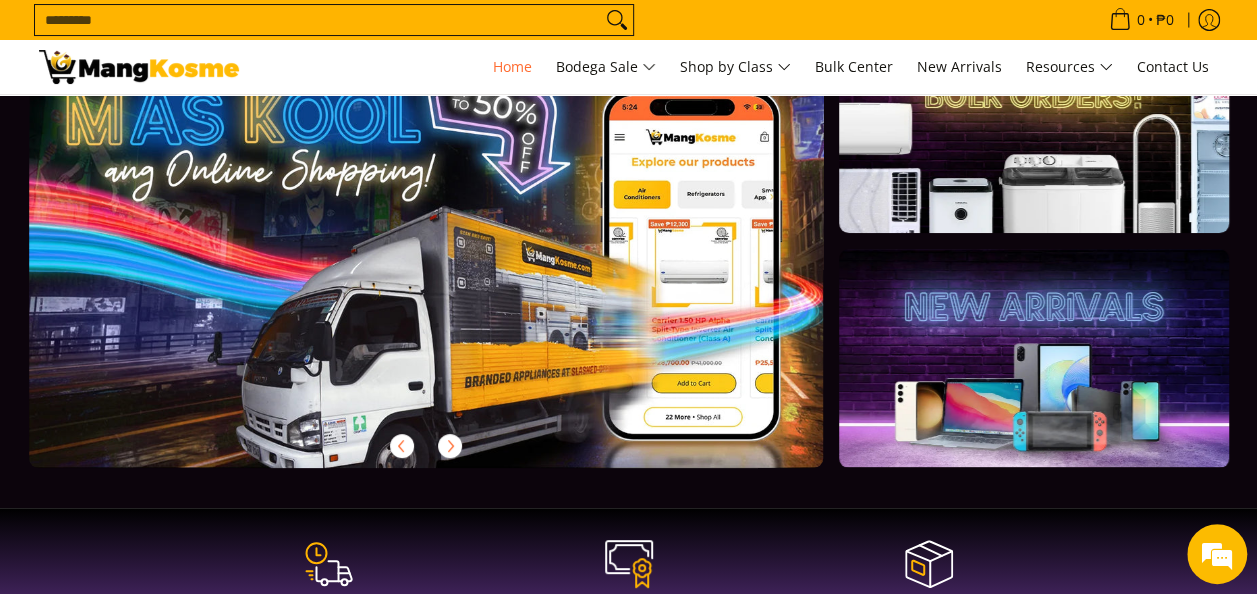 click at bounding box center [1033, 124] 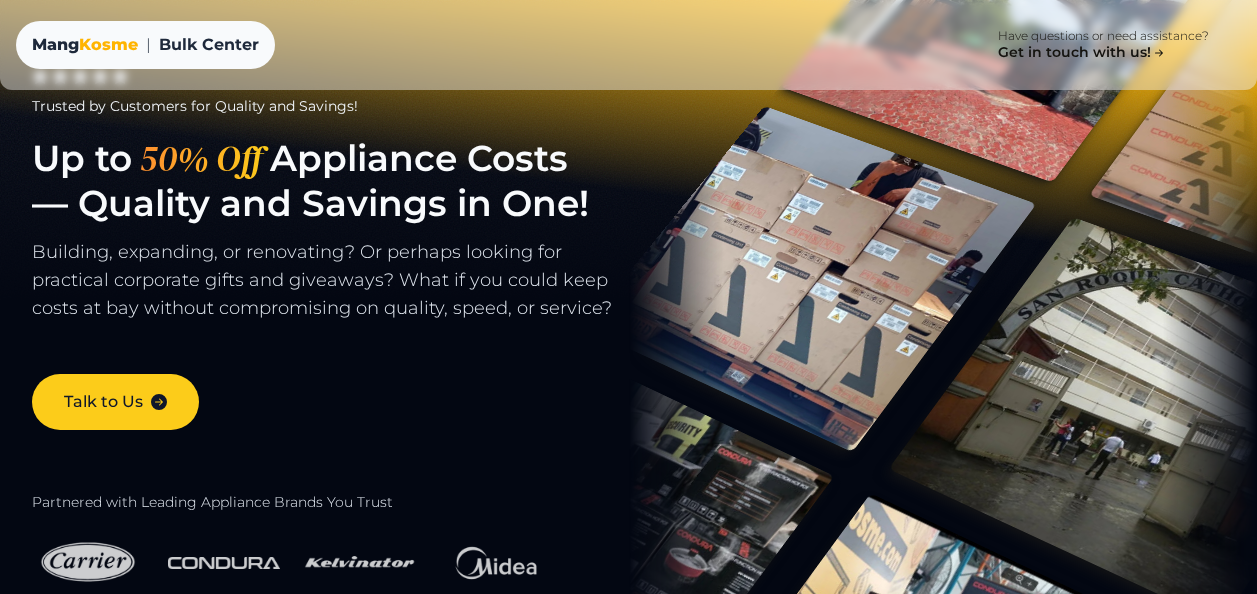 scroll, scrollTop: 0, scrollLeft: 0, axis: both 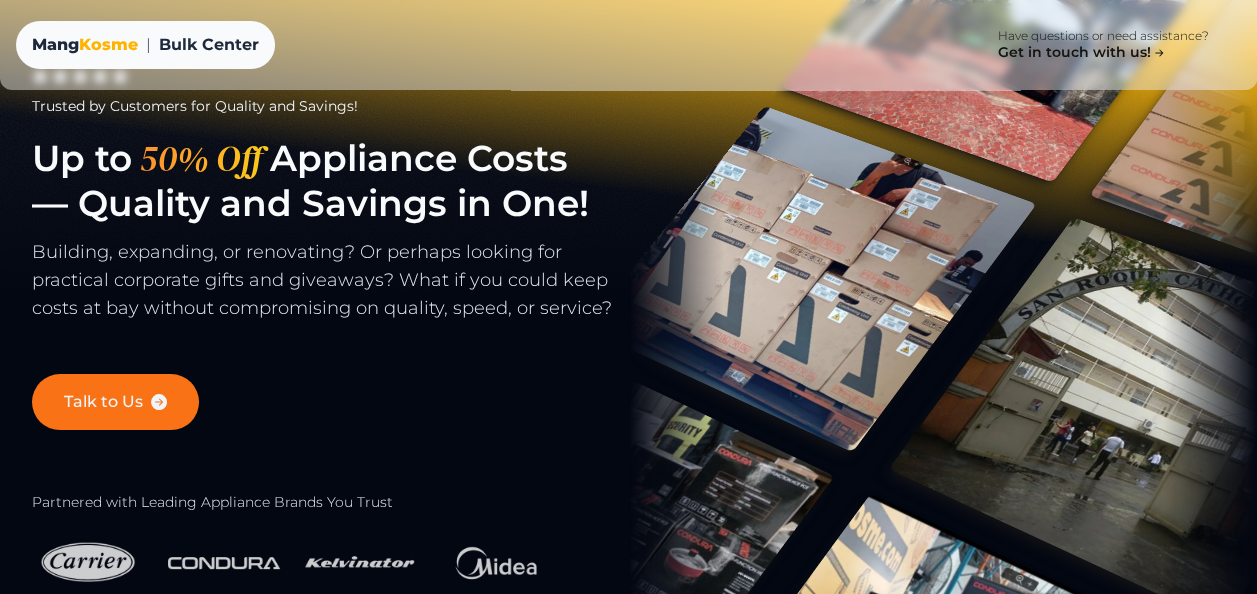 click on "Talk to Us" at bounding box center (115, 402) 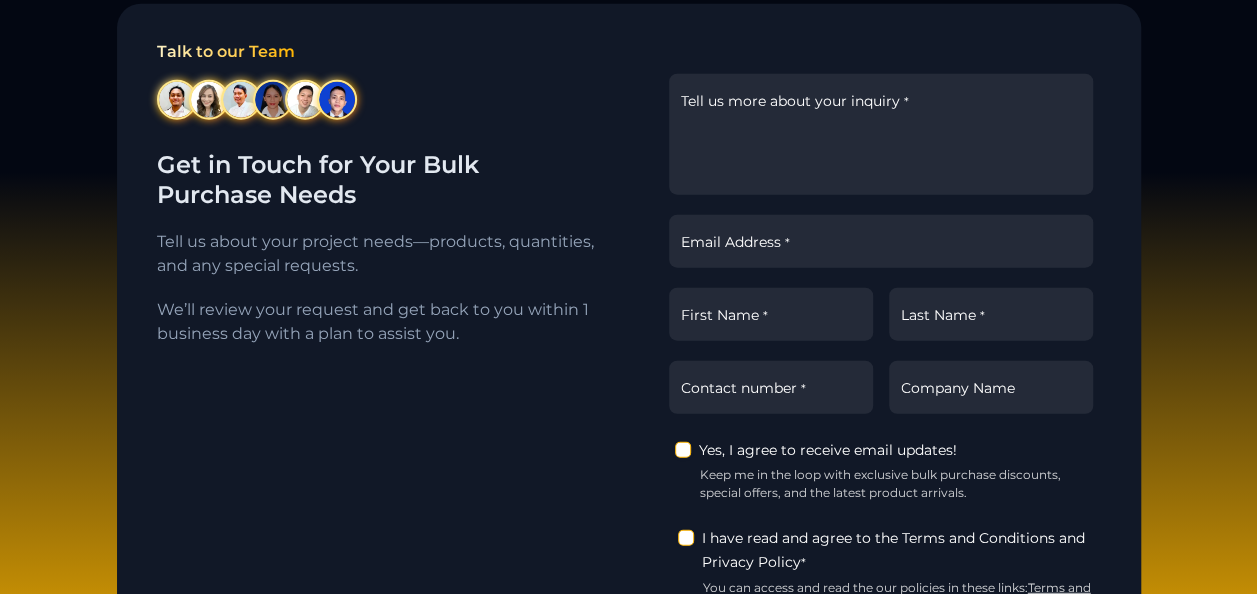 scroll, scrollTop: 2363, scrollLeft: 0, axis: vertical 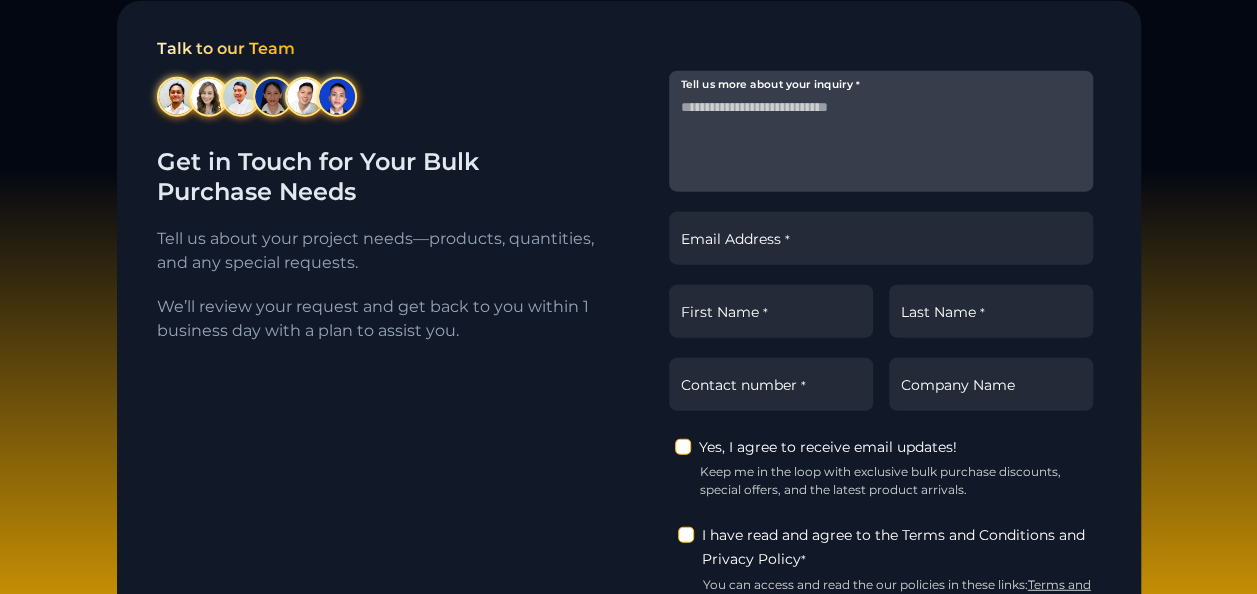 click on "Tell us more about your inquiry
*" at bounding box center [881, 131] 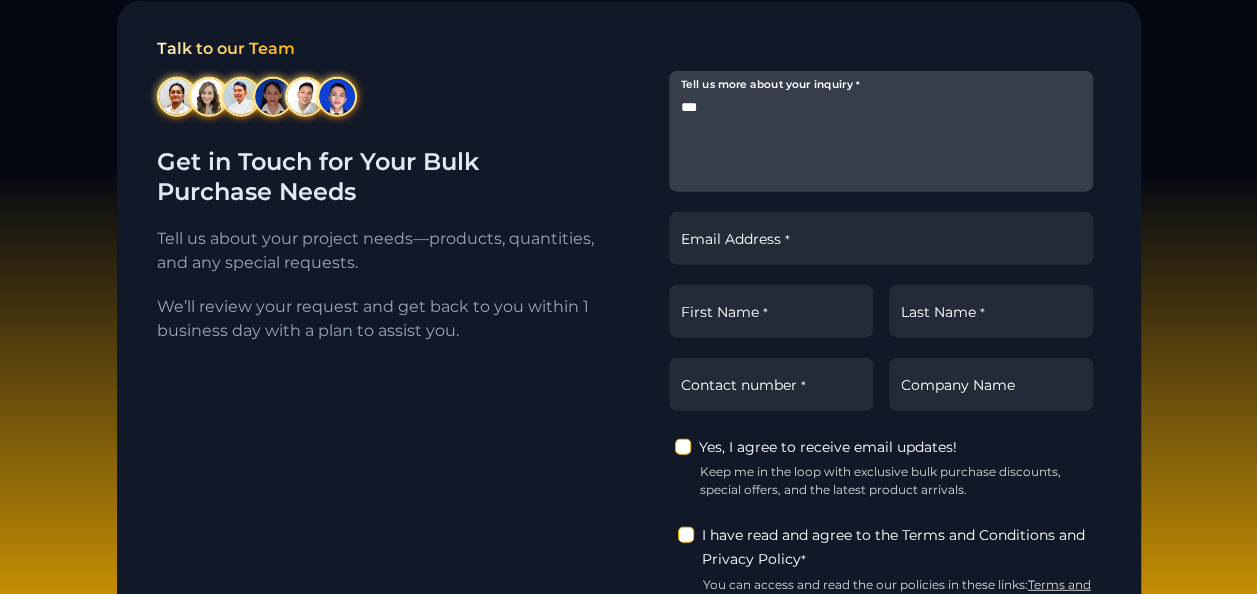 scroll, scrollTop: 0, scrollLeft: 0, axis: both 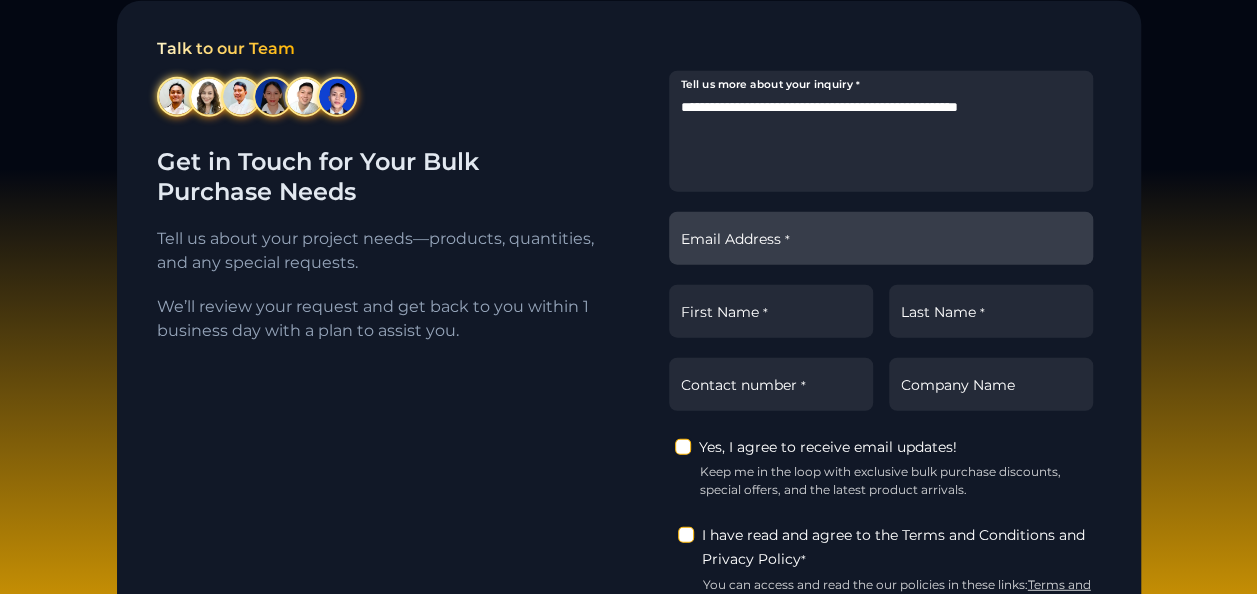 type on "**********" 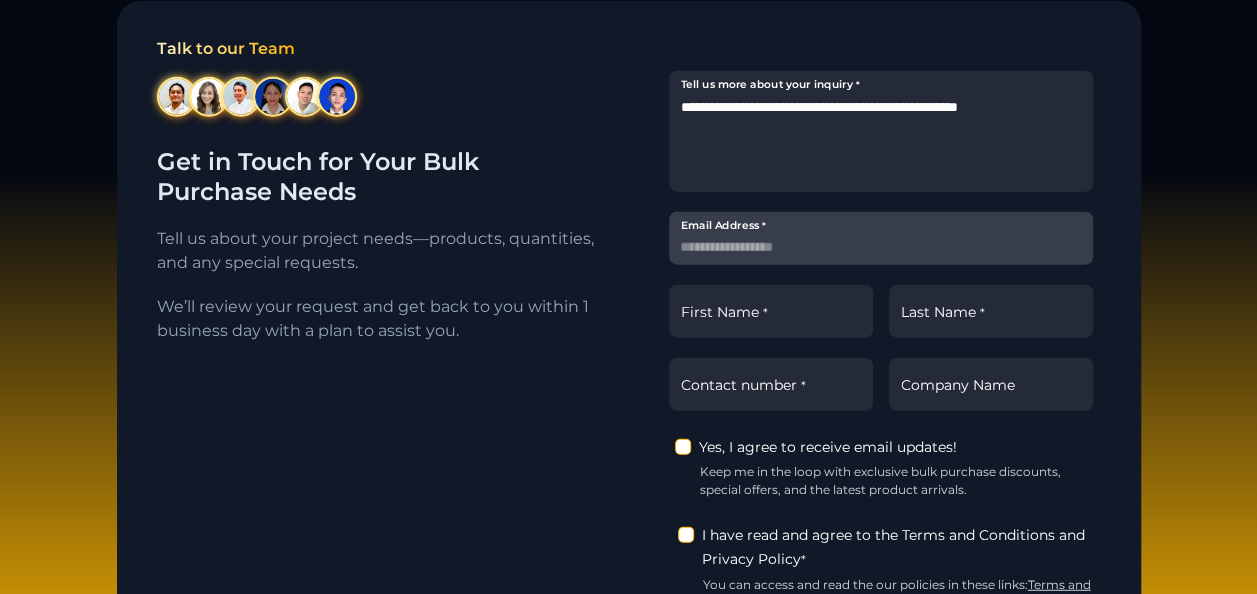 click on "Email Address
*" at bounding box center [881, 238] 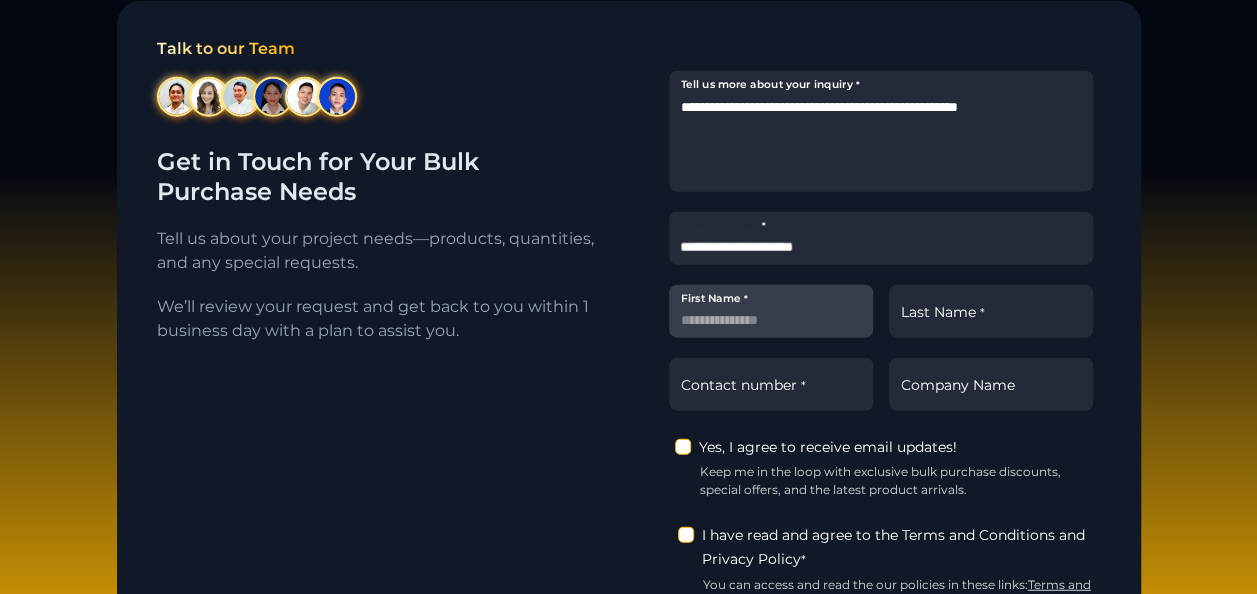 click on "First Name
*" at bounding box center (771, 311) 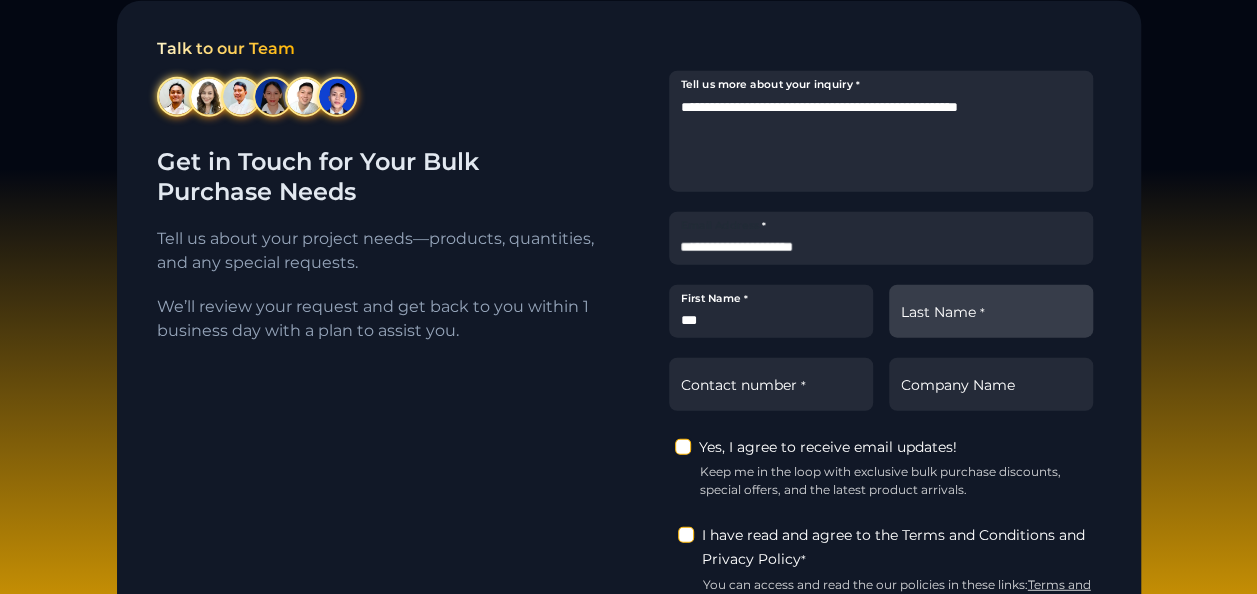 type on "***" 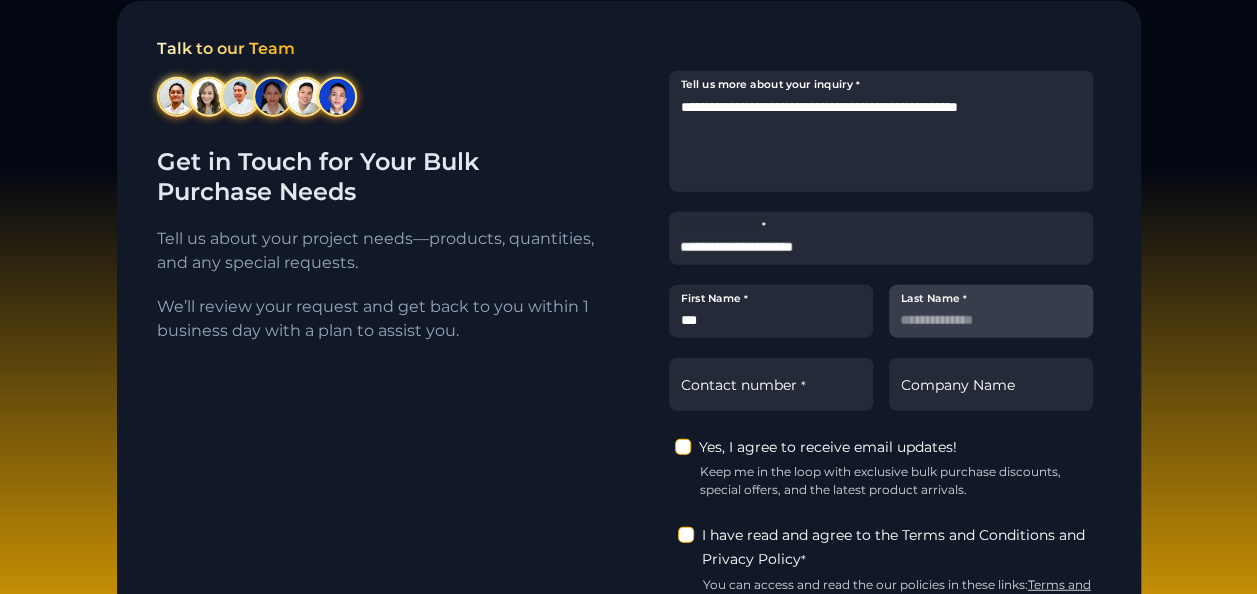 click on "Last Name
*" at bounding box center (991, 311) 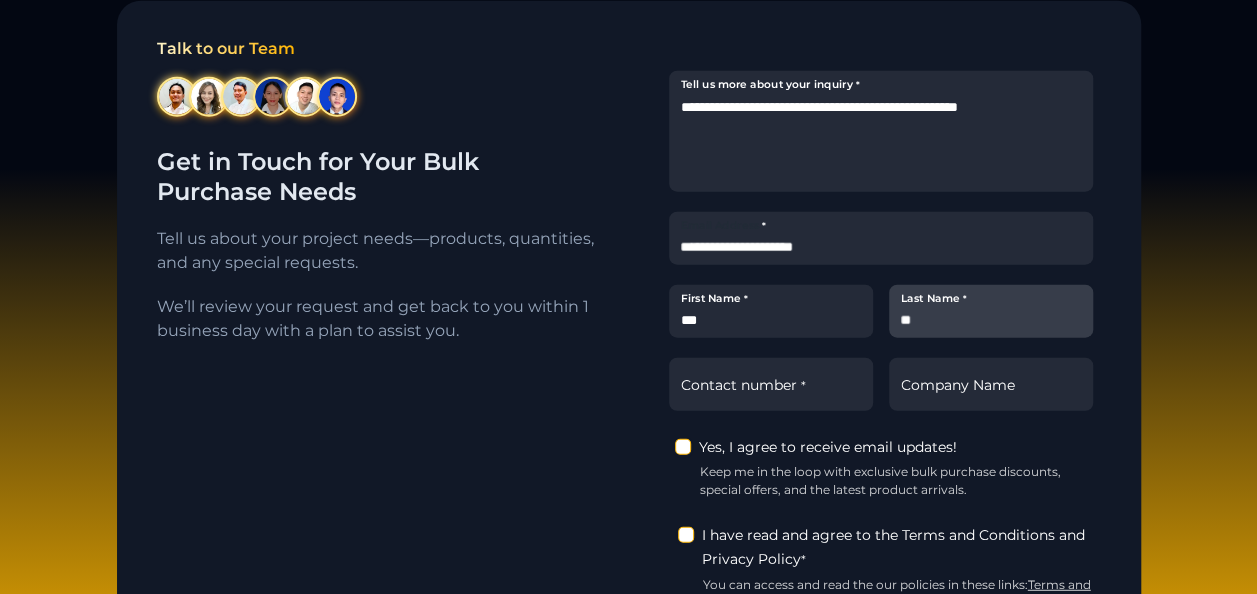 type on "*" 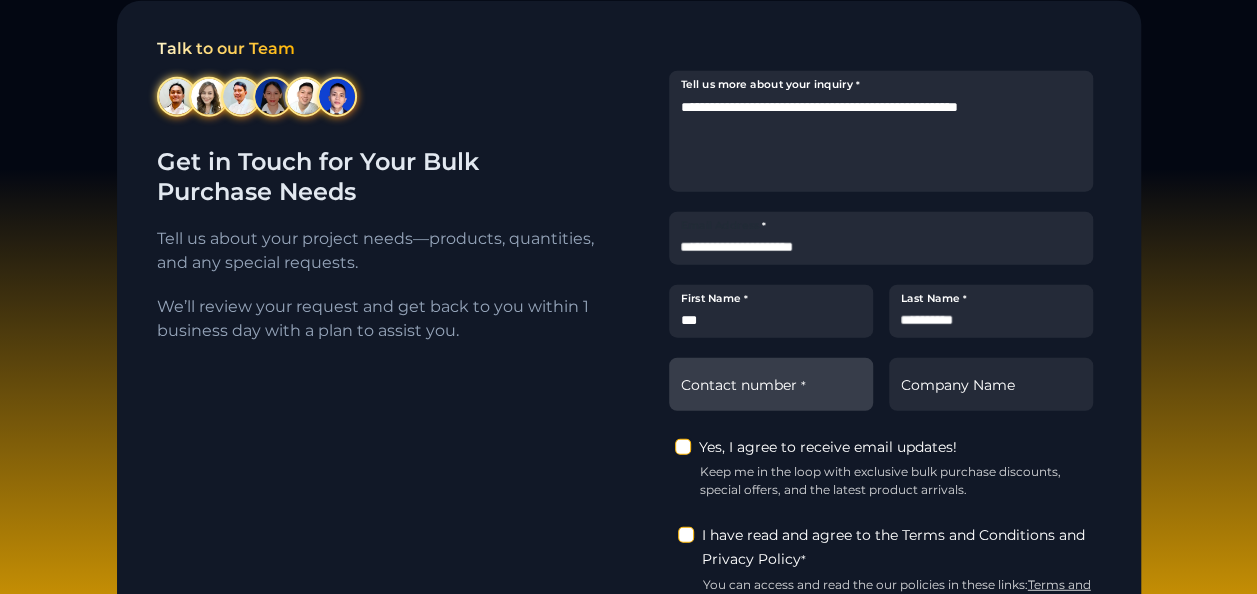 type on "**********" 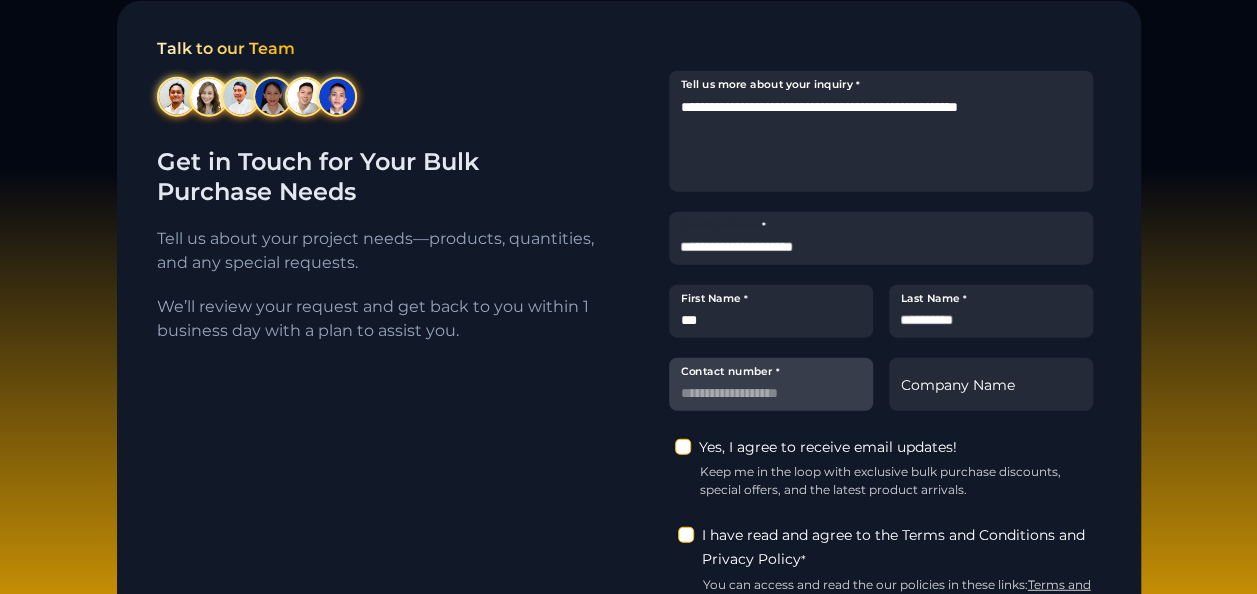 click on "Contact number
*" at bounding box center [771, 384] 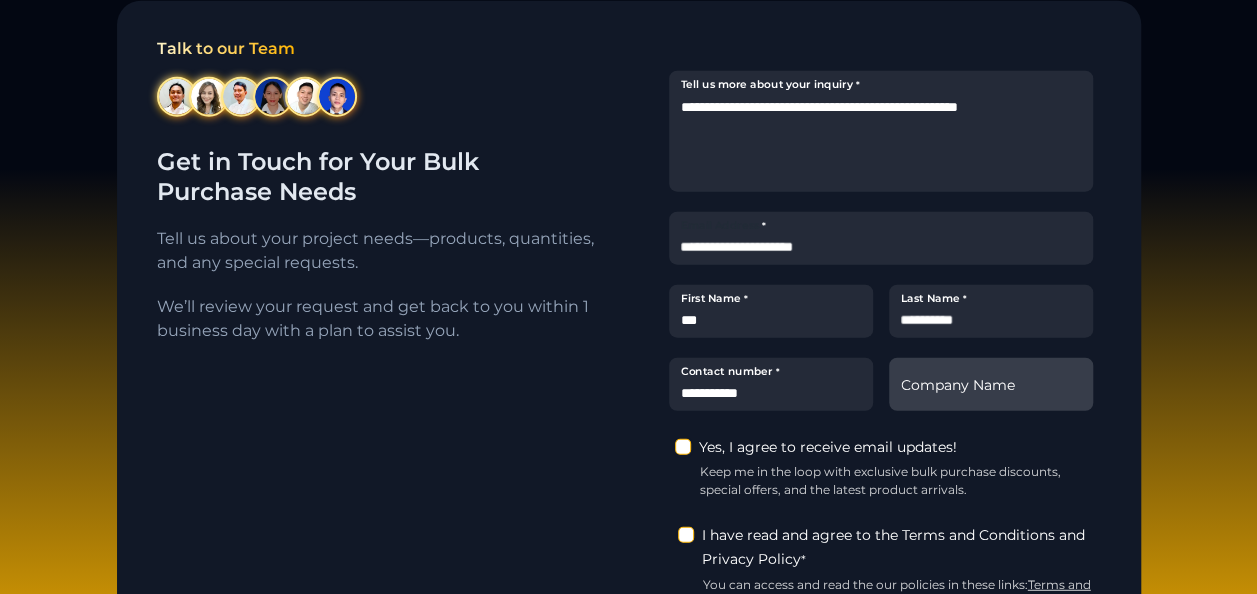 type on "**********" 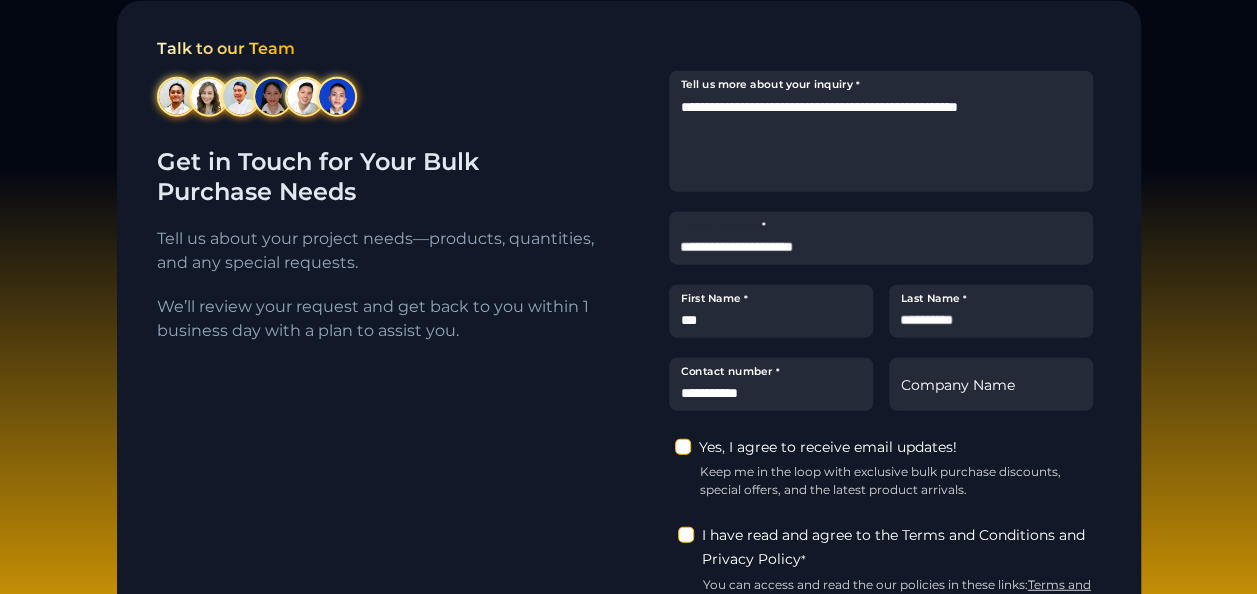 click on "Yes, I agree to receive email updates!" 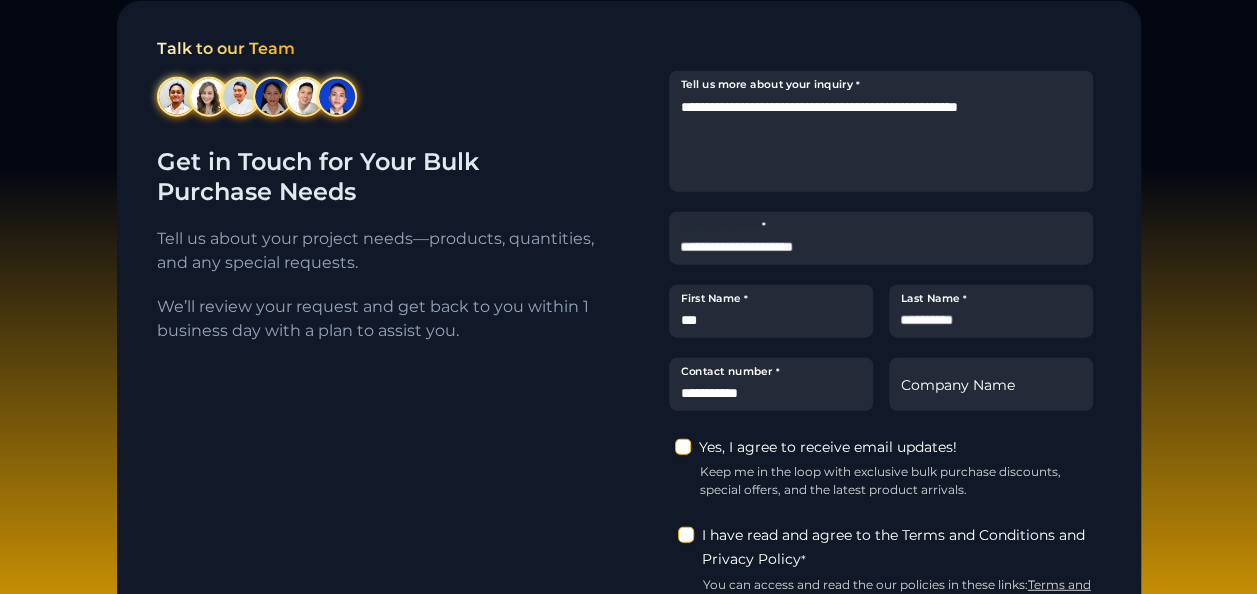 click on "Yes, I agree to receive email updates!" 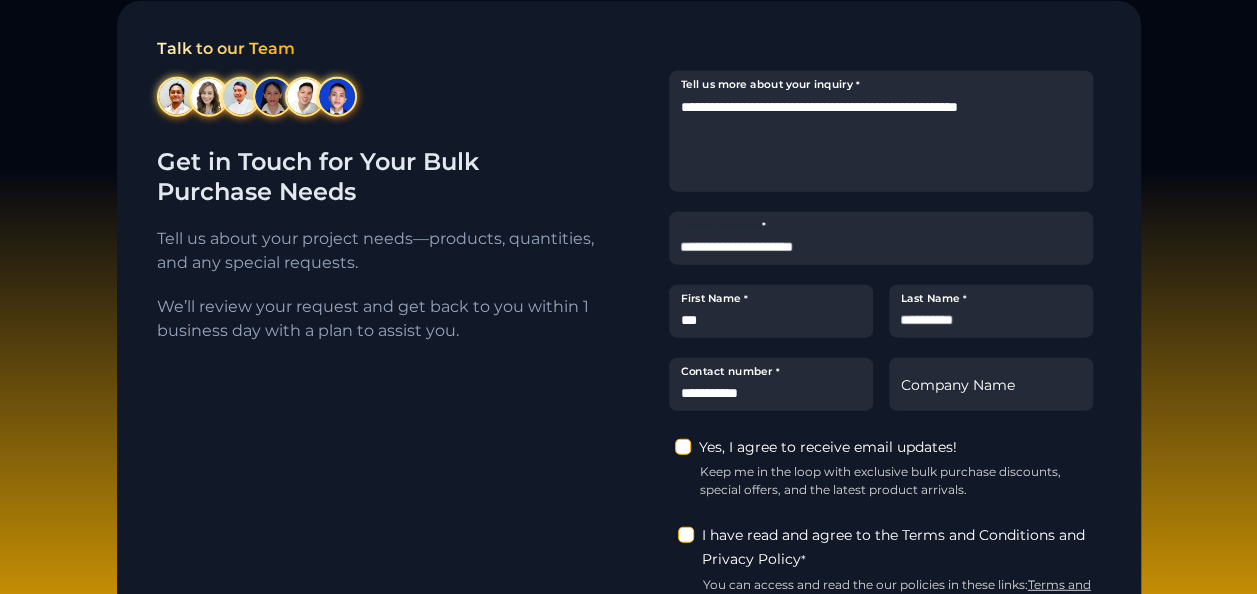 click on "Get in touch with us!
Have questions or need assistance?
Click here" at bounding box center (628, 573) 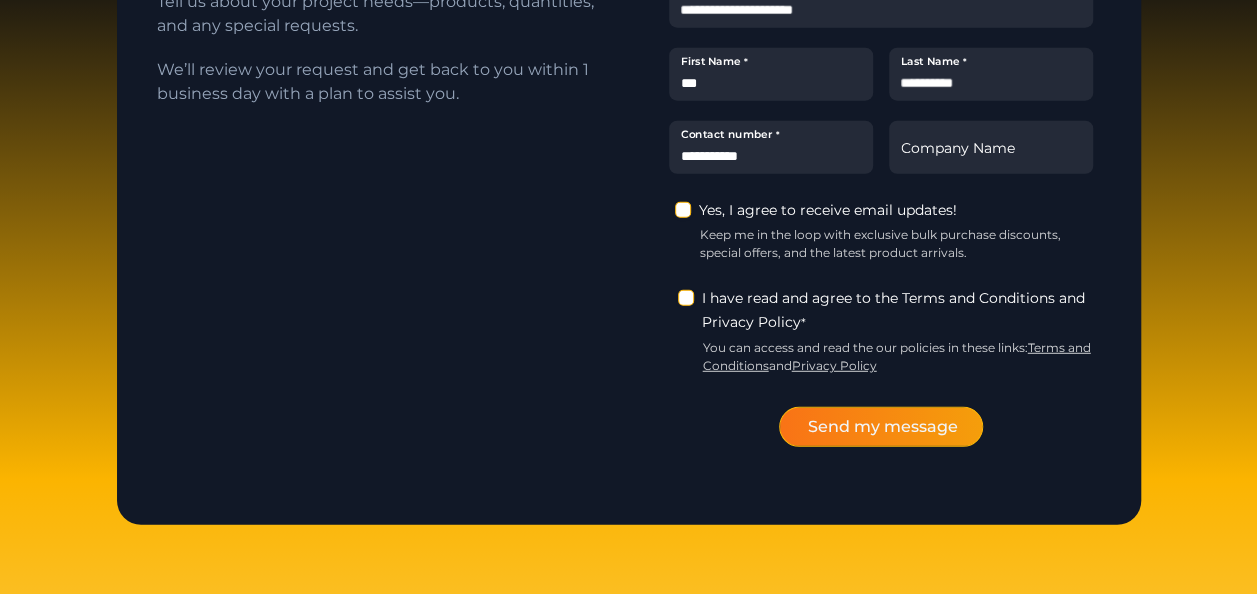 scroll, scrollTop: 2603, scrollLeft: 0, axis: vertical 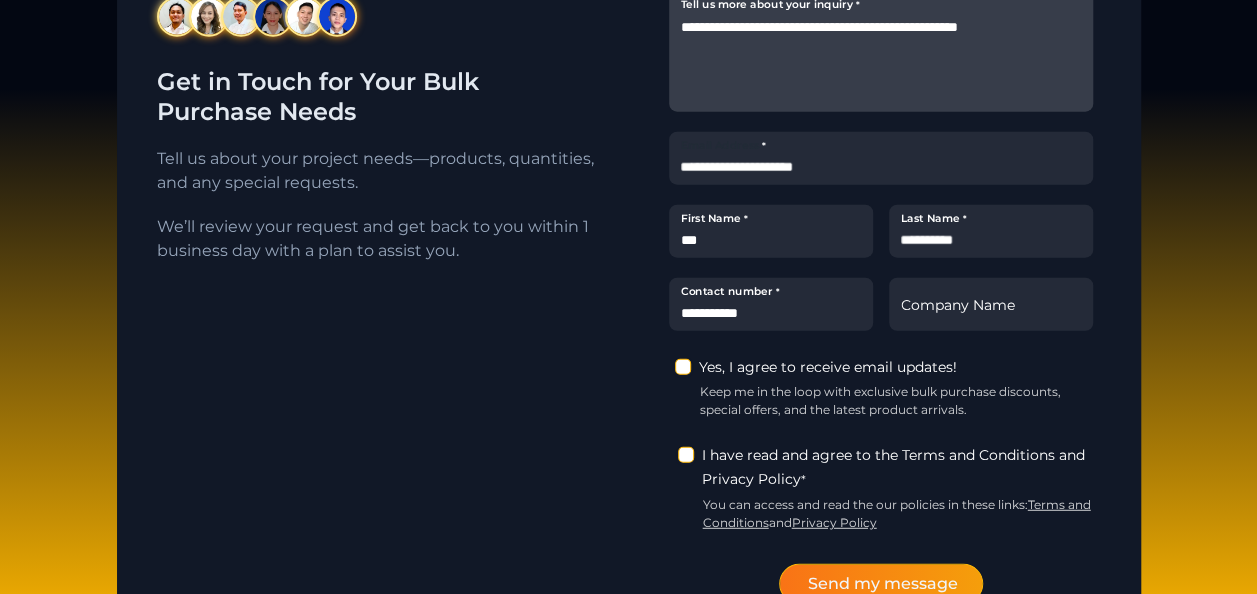 click on "**********" at bounding box center [881, 51] 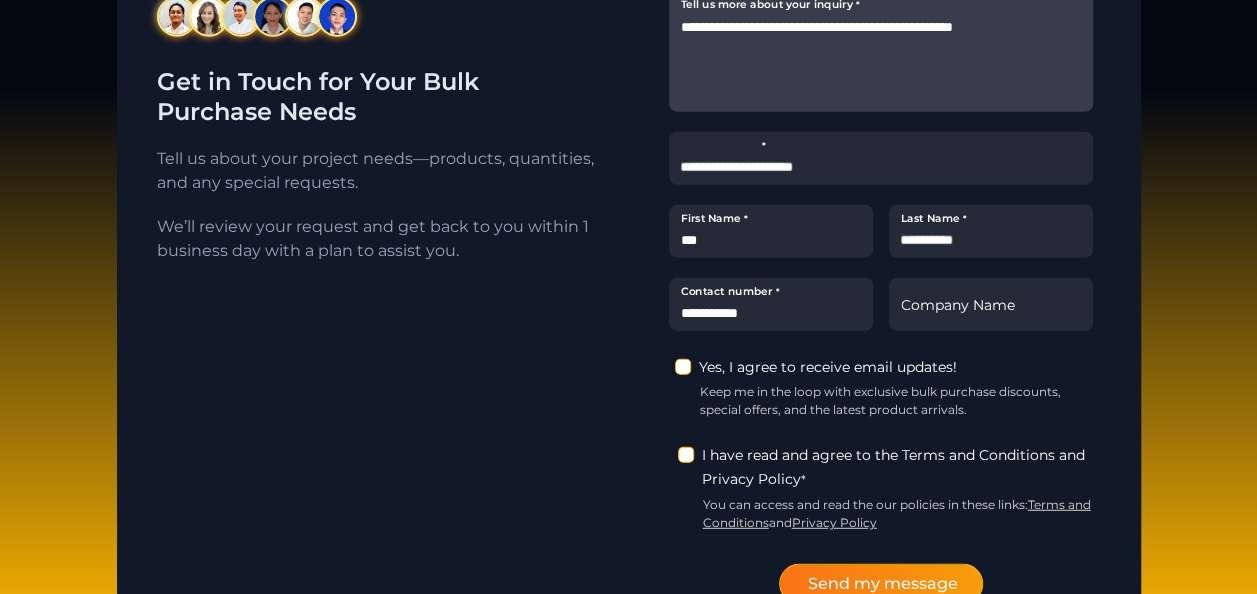 click on "**********" at bounding box center [881, 51] 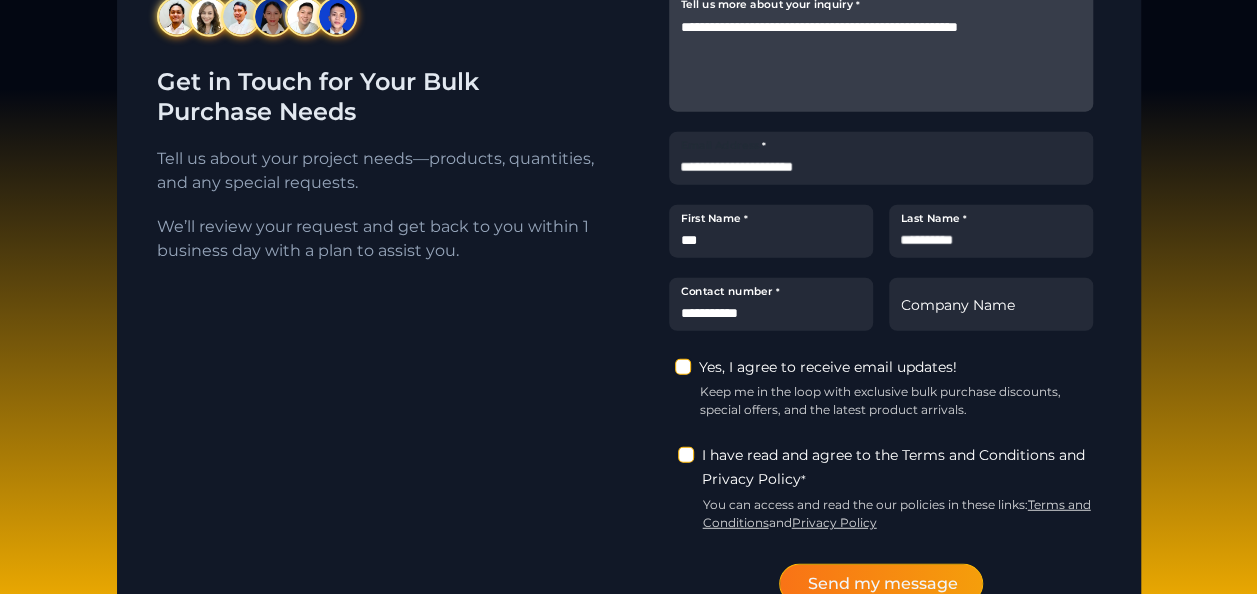 click on "**********" at bounding box center (881, 51) 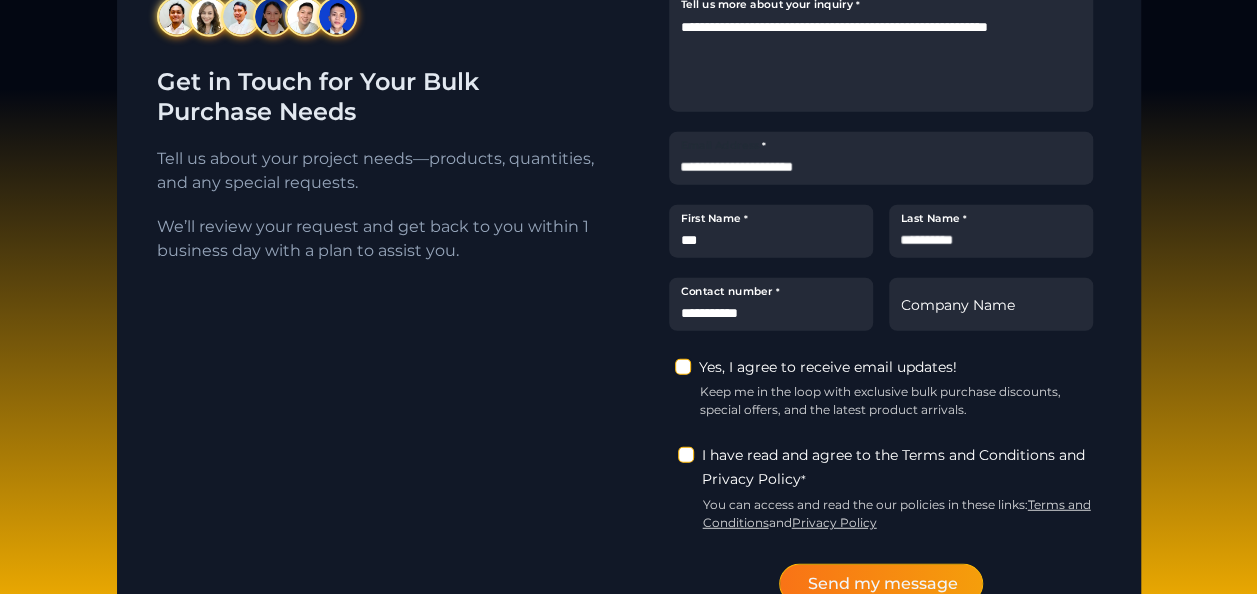 type on "**********" 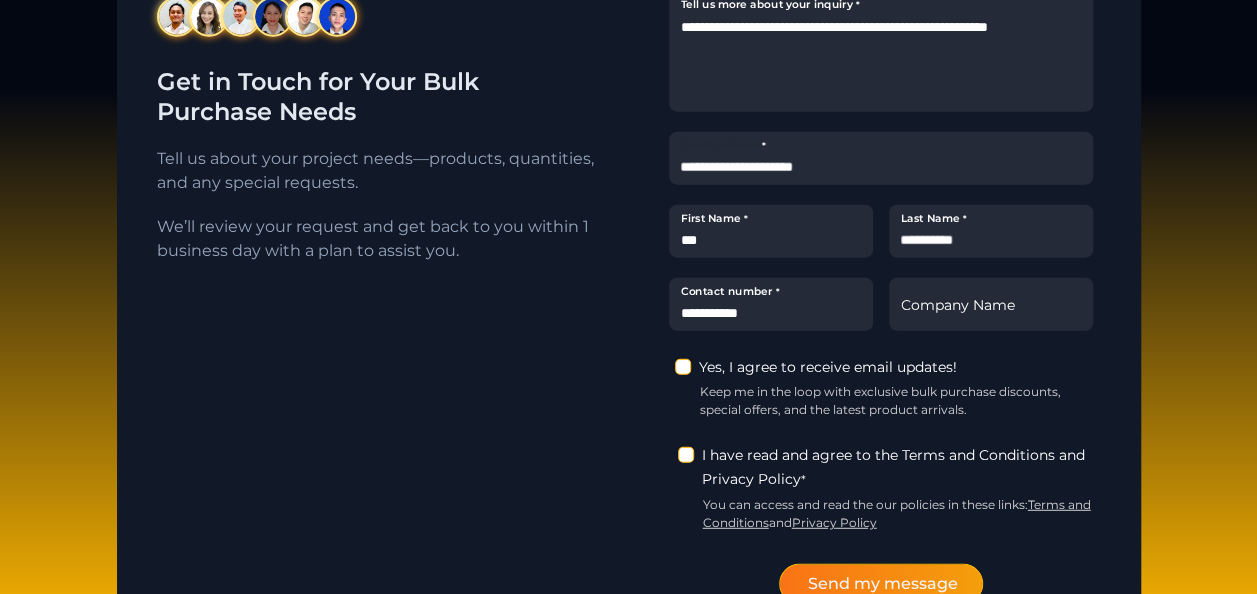 click on "Get in touch with us!
Have questions or need assistance?
Click here" at bounding box center (628, 573) 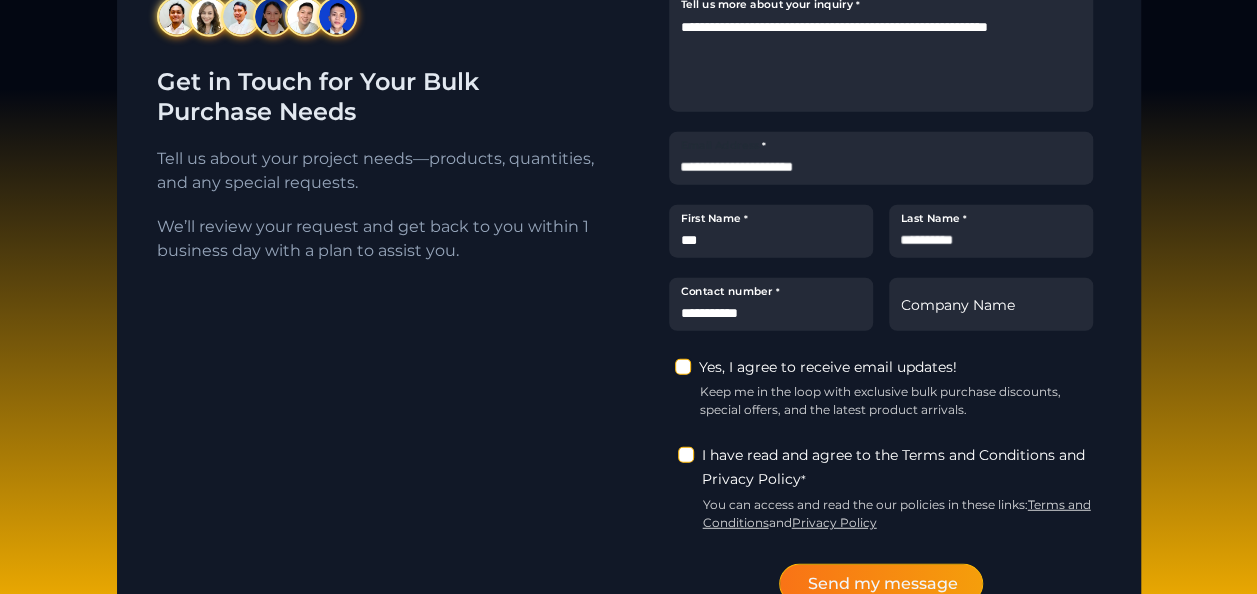click on "Get in touch with us!
Have questions or need assistance?
Click here" at bounding box center (628, 573) 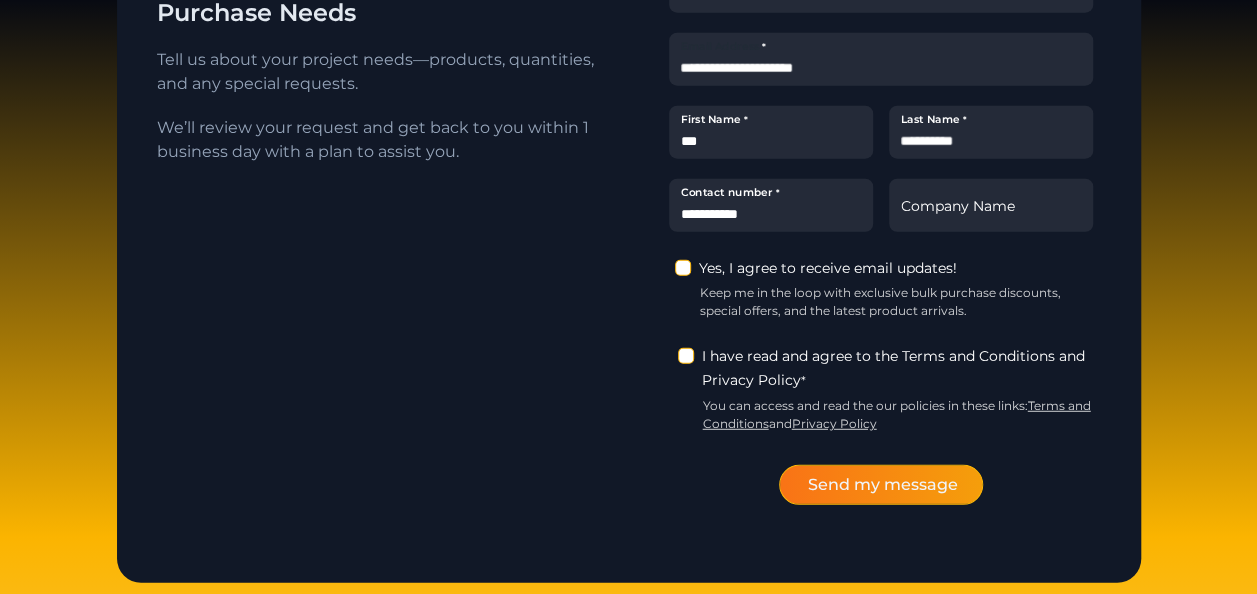 scroll, scrollTop: 2563, scrollLeft: 0, axis: vertical 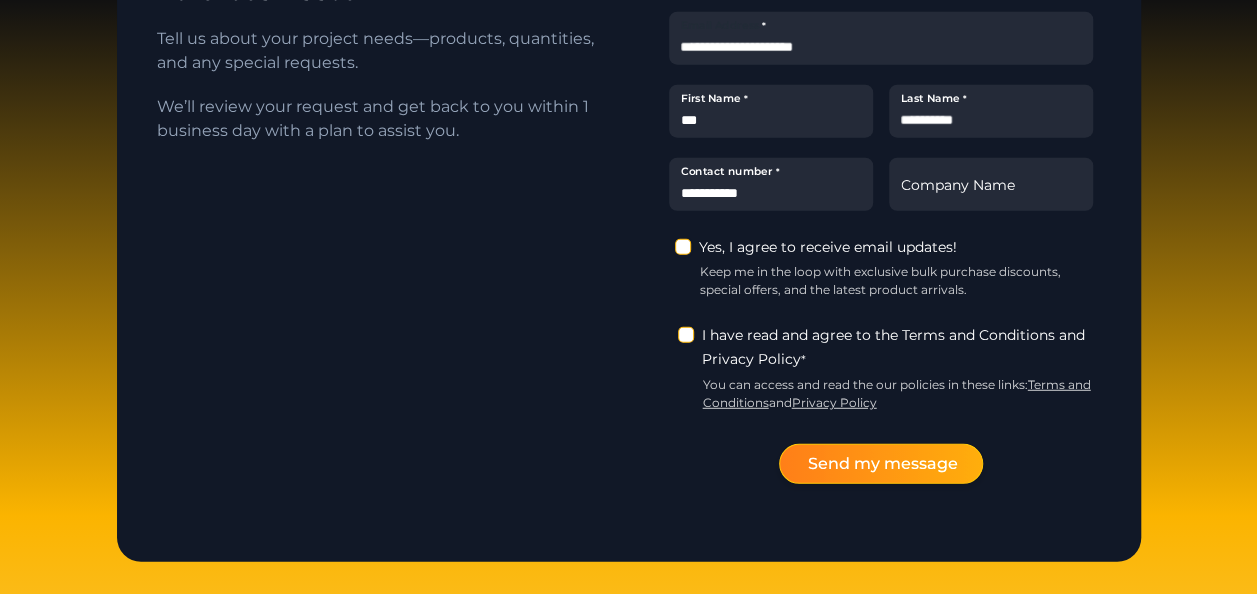 click on "Send my message" at bounding box center (881, 464) 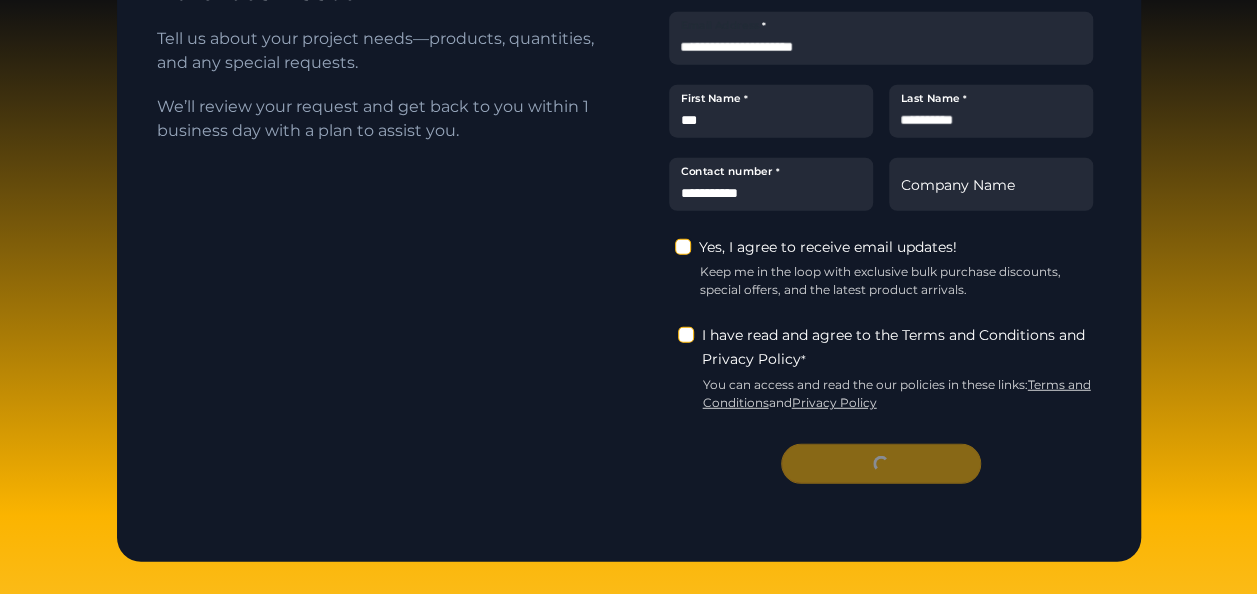 click on "Previous
Send my message" at bounding box center [881, 468] 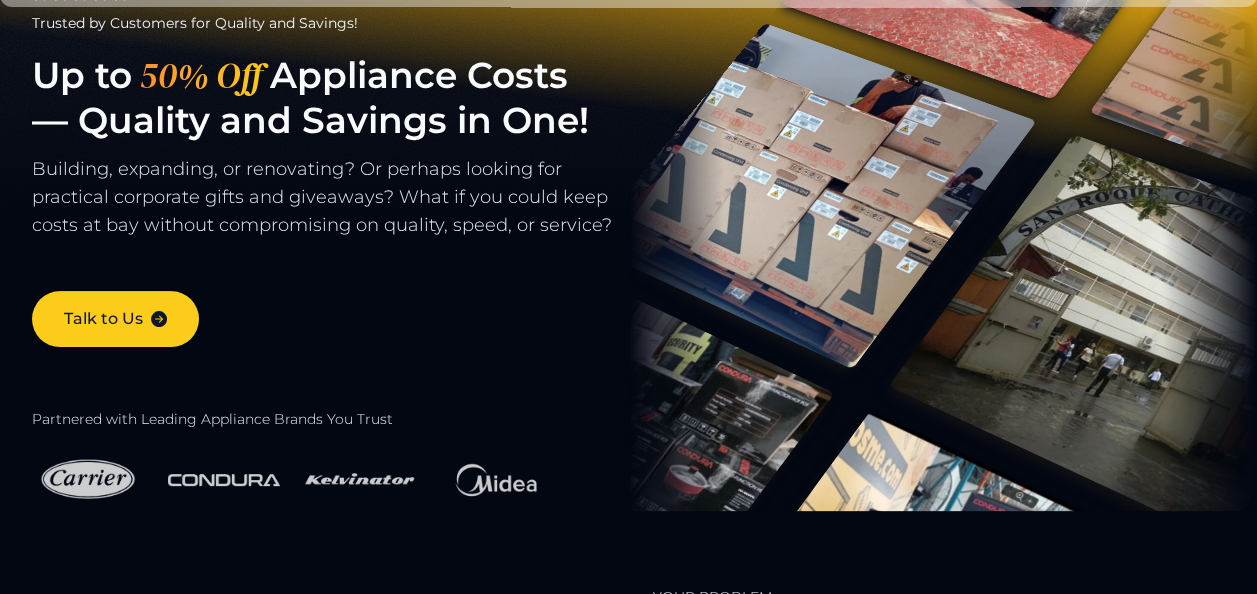 scroll, scrollTop: 0, scrollLeft: 0, axis: both 